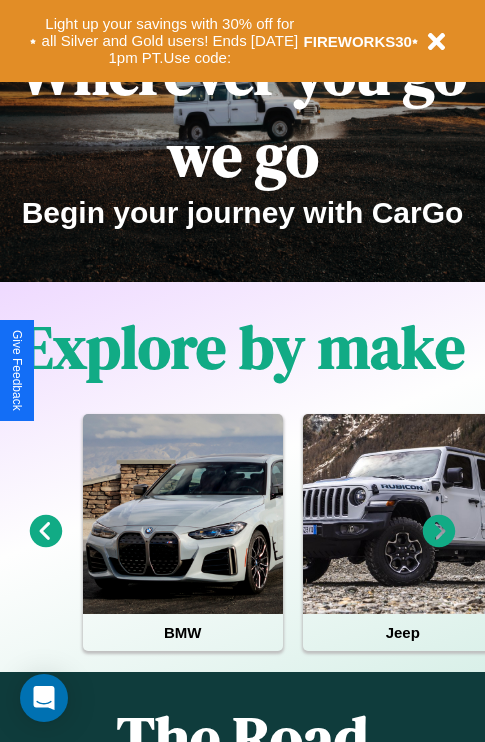 scroll, scrollTop: 308, scrollLeft: 0, axis: vertical 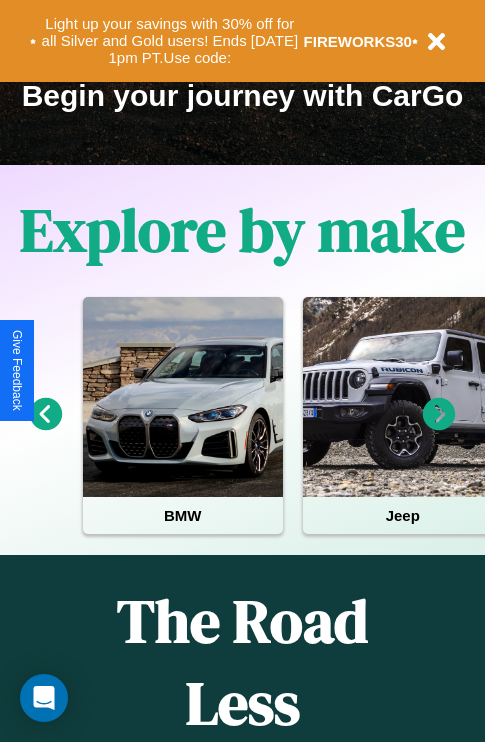 click 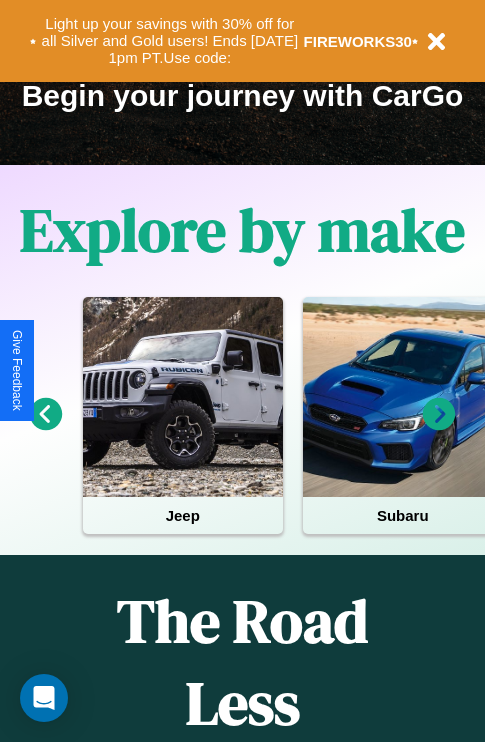 click 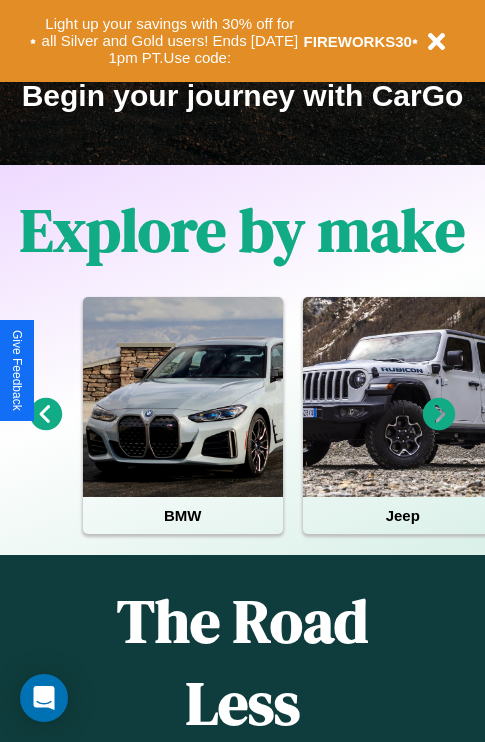 click 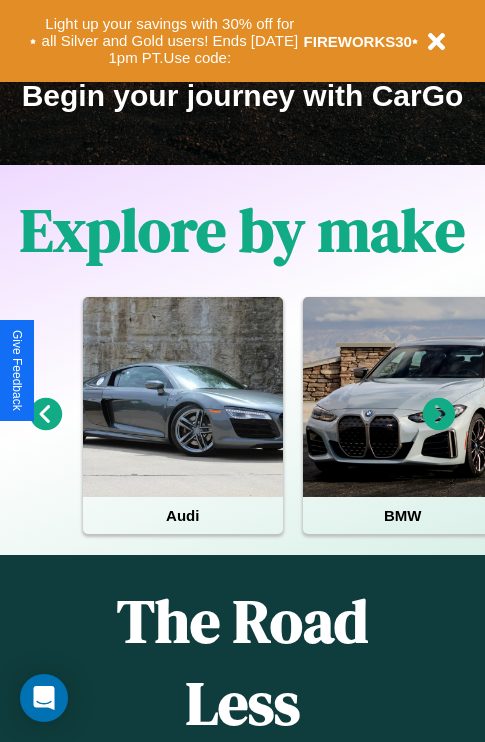click 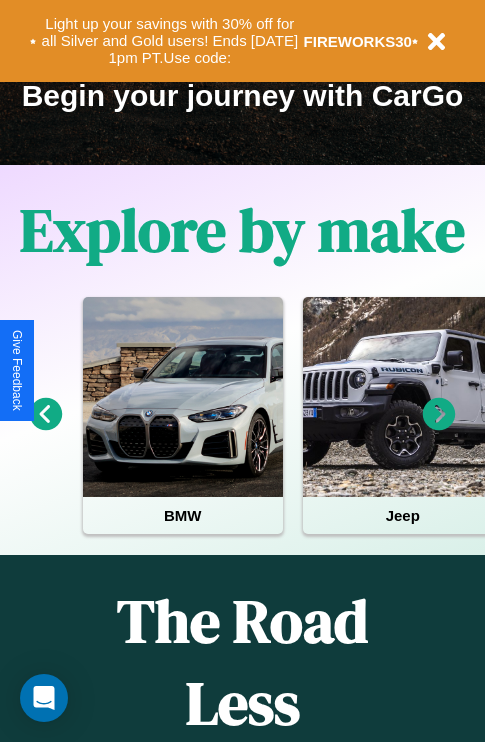 click 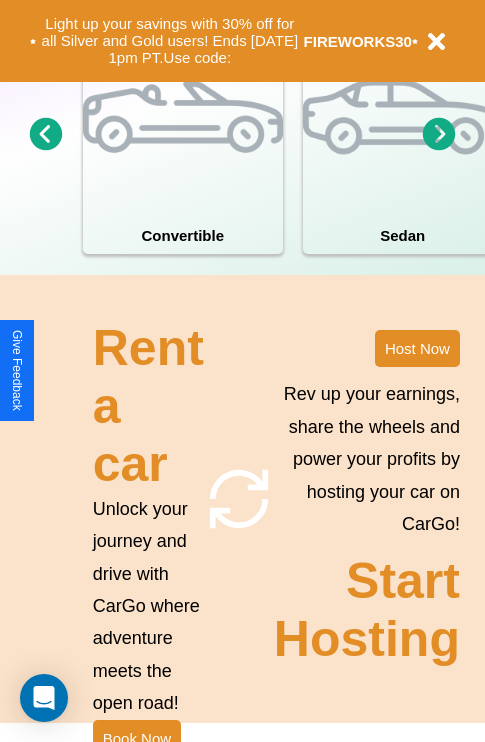 scroll, scrollTop: 1558, scrollLeft: 0, axis: vertical 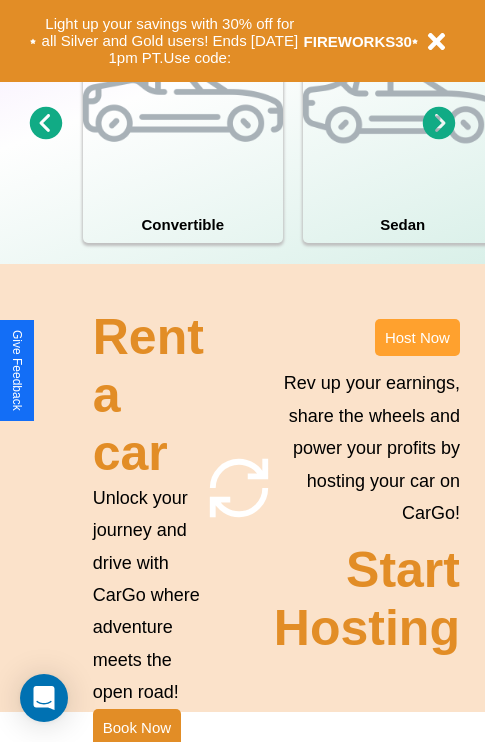 click on "Host Now" at bounding box center (417, 337) 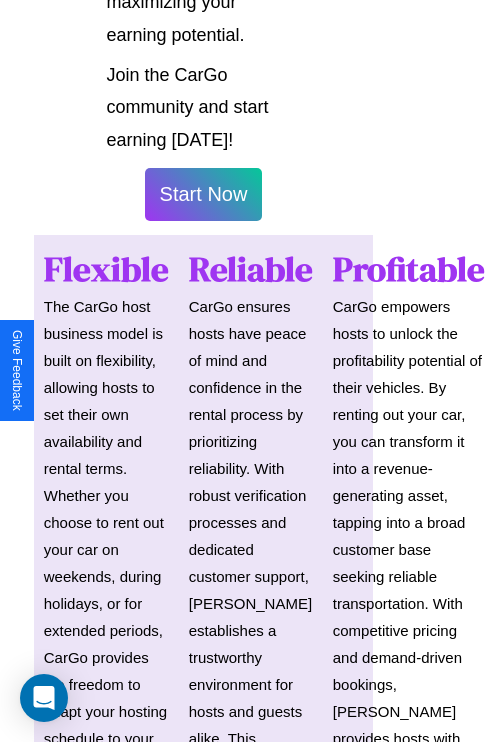 scroll, scrollTop: 1417, scrollLeft: 39, axis: both 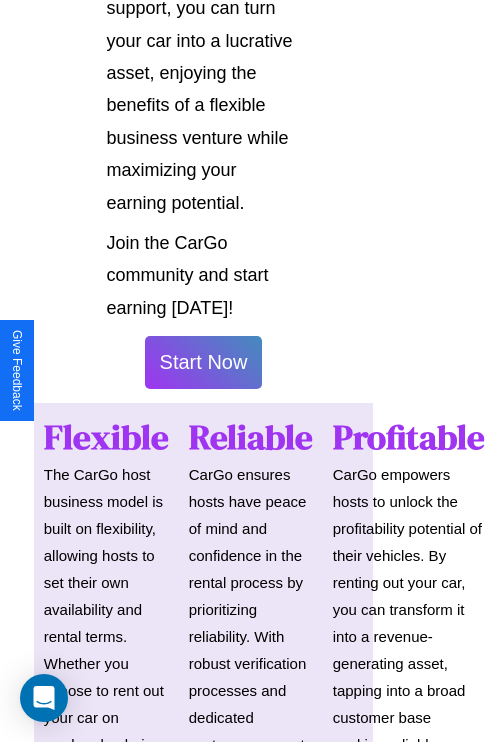 click on "Start Now" at bounding box center [204, 362] 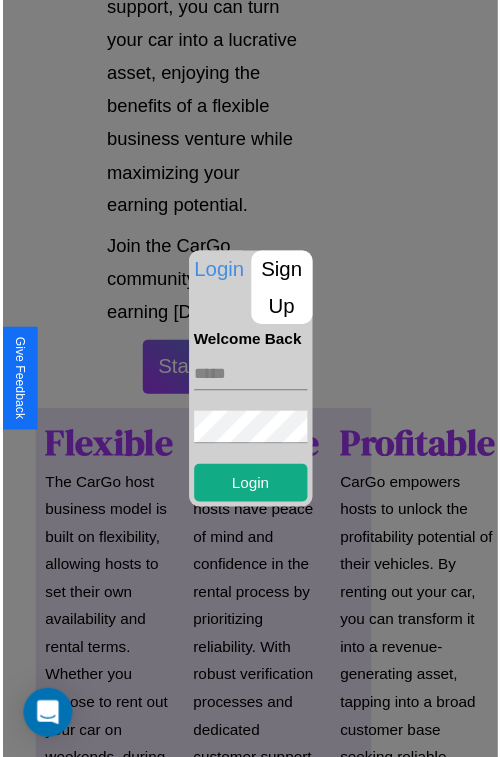 scroll, scrollTop: 1417, scrollLeft: 34, axis: both 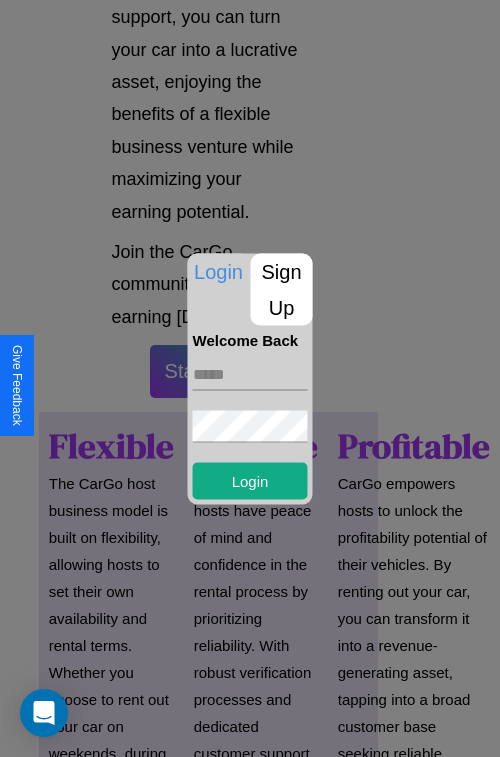 click on "Sign Up" at bounding box center [282, 289] 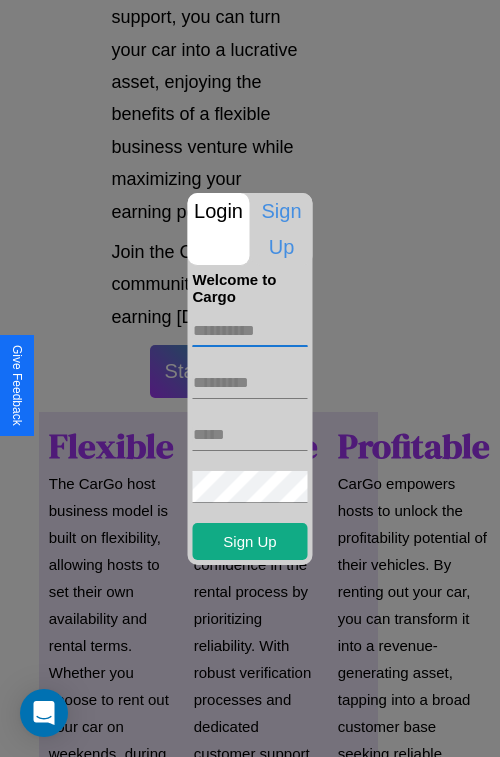 click at bounding box center [250, 331] 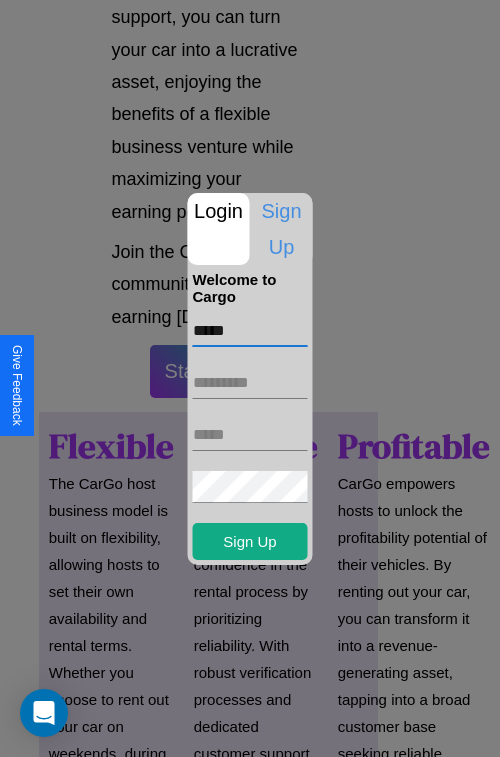 type on "*****" 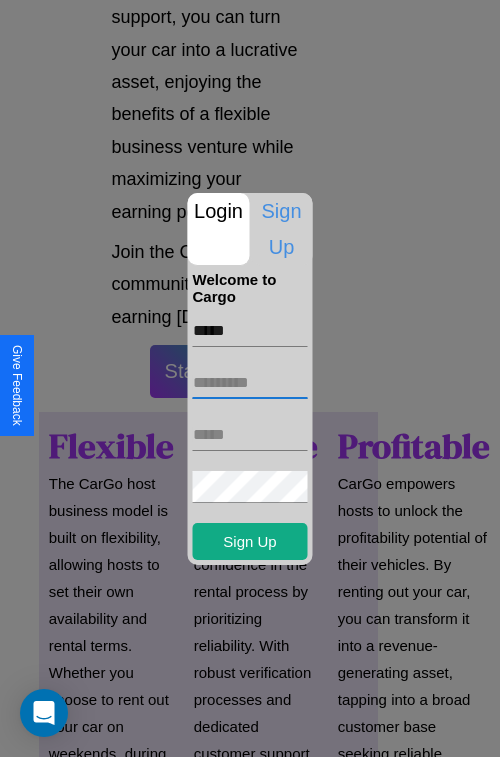 click at bounding box center (250, 383) 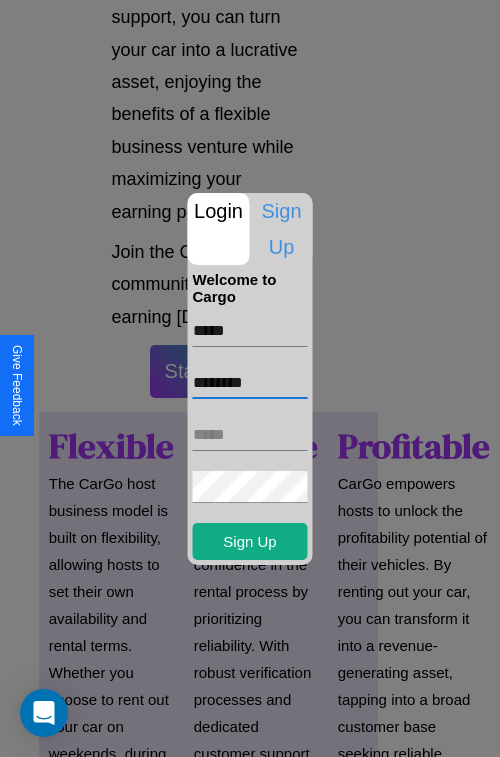 type on "********" 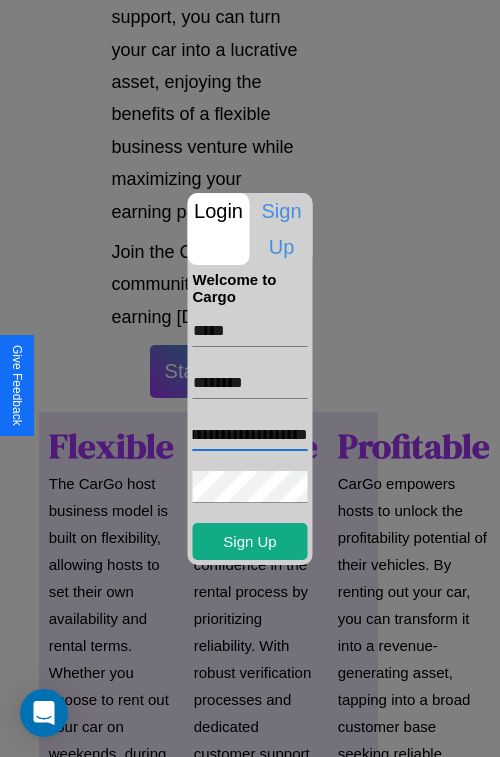 scroll, scrollTop: 0, scrollLeft: 67, axis: horizontal 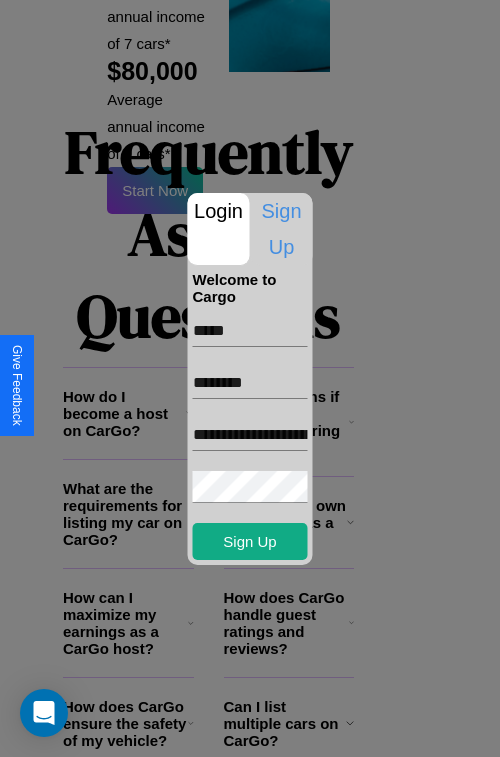 click at bounding box center (250, 378) 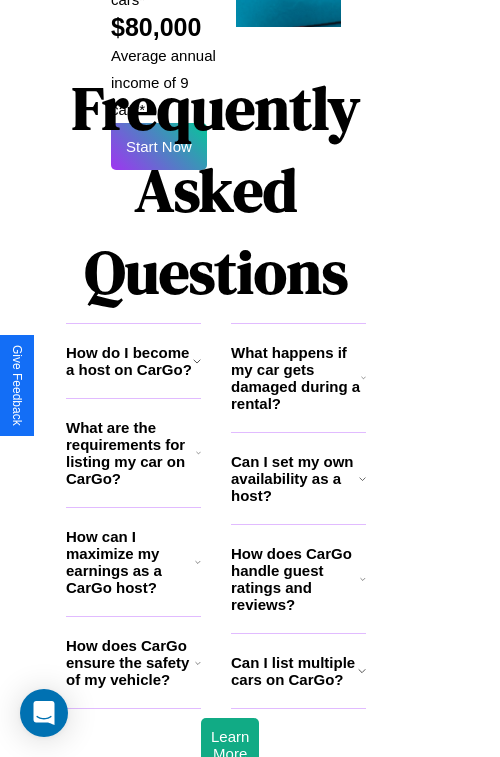 scroll, scrollTop: 1410, scrollLeft: 34, axis: both 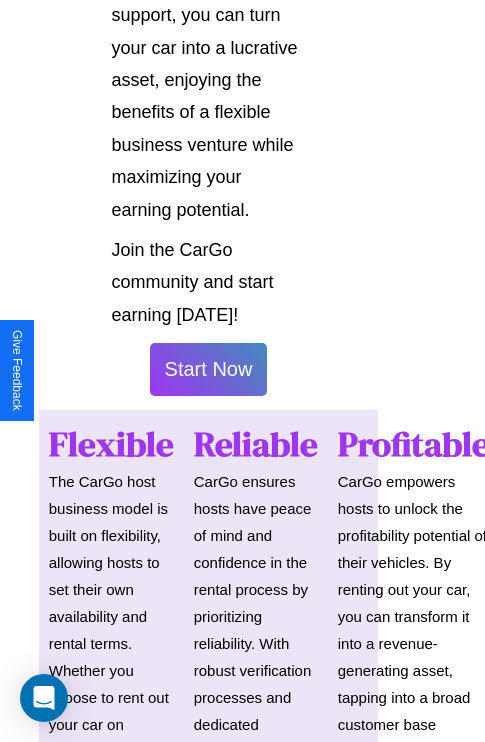 click on "Start Now" at bounding box center [209, 369] 